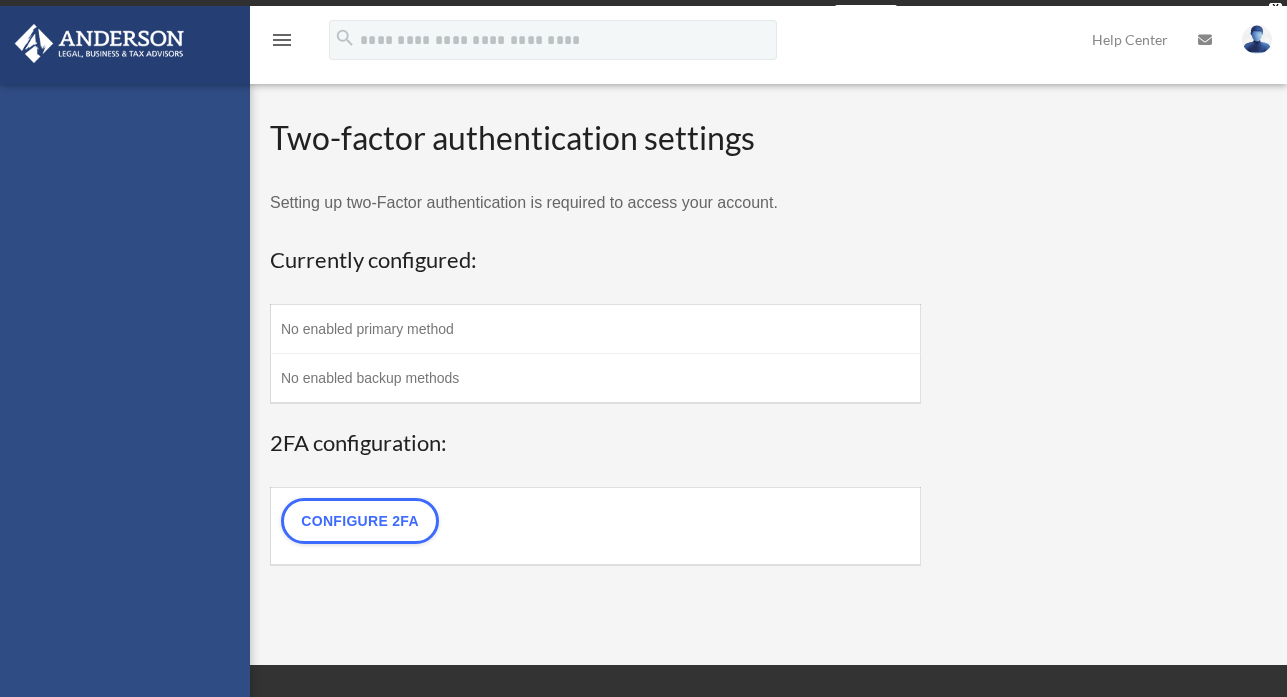 scroll, scrollTop: 0, scrollLeft: 0, axis: both 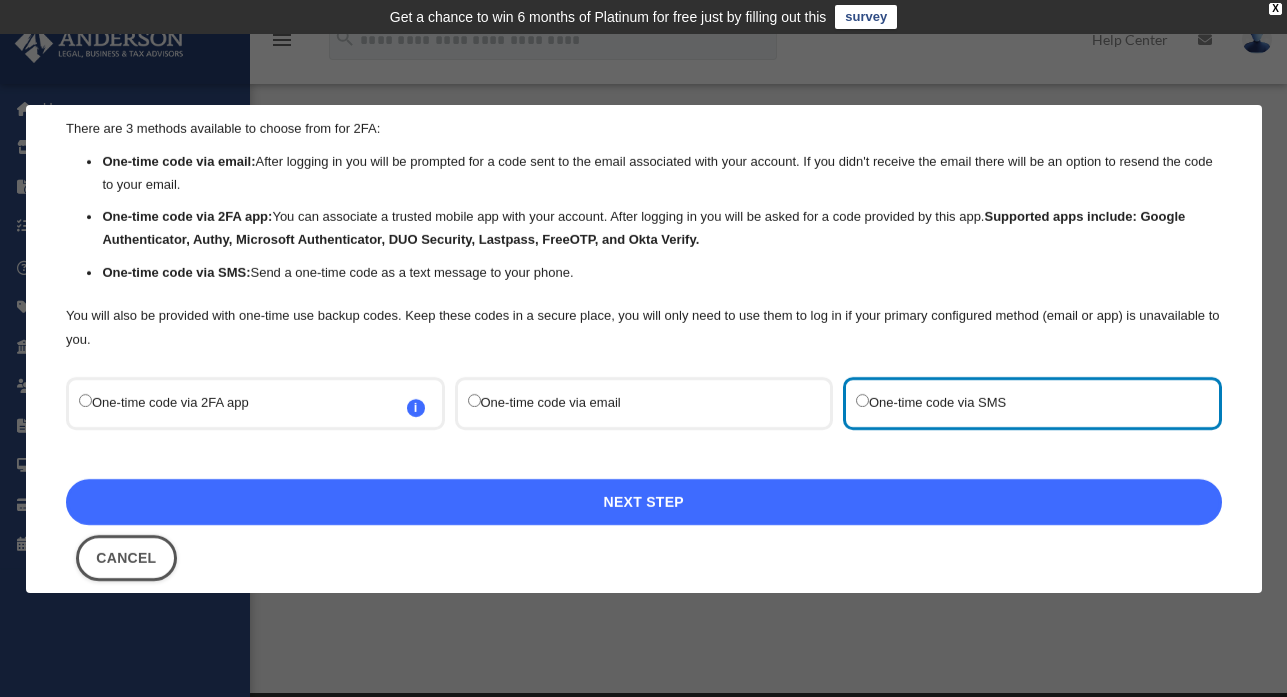 click on "Next Step" at bounding box center [644, 502] 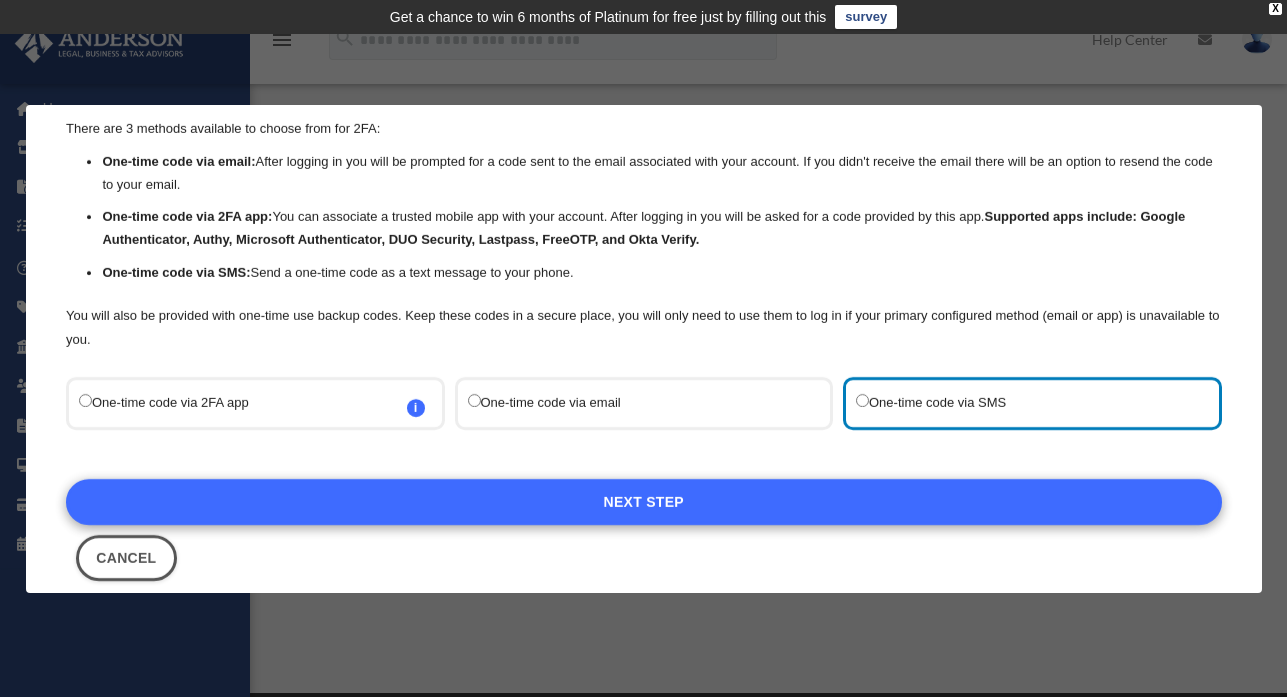 scroll, scrollTop: 0, scrollLeft: 0, axis: both 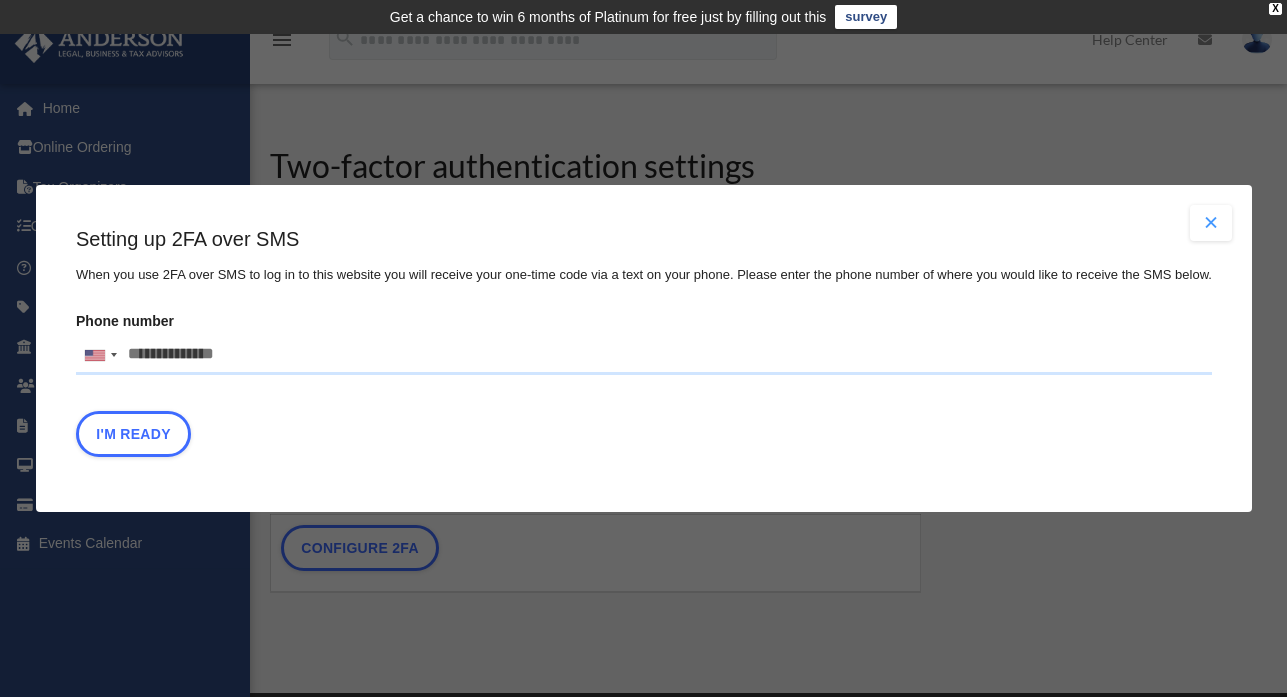 click on "Phone number						 United States +1 United Kingdom +44 Afghanistan (‫افغانستان‬‎) +93 Albania (Shqipëri) +355 Algeria (‫الجزائر‬‎) +213 American Samoa +1 Andorra +376 Angola +244 Anguilla +1 Antigua and Barbuda +1 Argentina +54 Armenia (Հայաստան) +374 Aruba +297 Ascension Island +247 Australia +61 Austria (Österreich) +43 Azerbaijan (Azərbaycan) +994 Bahamas +1 Bahrain (‫البحرين‬‎) +973 Bangladesh (বাংলাদেশ) +880 Barbados +1 Belarus (Беларусь) +375 Belgium (België) +32 Belize +501 Benin (Bénin) +229 Bermuda +1 Bhutan (འབྲུག) +975 Bolivia +591 Bosnia and Herzegovina (Босна и Херцеговина) +387 Botswana +267 Brazil (Brasil) +55 British Indian Ocean Territory +246 British Virgin Islands +1 Brunei +673 Bulgaria (България) +359 Burkina Faso +226 Burundi (Uburundi) +257 Cambodia (កម្ពុជា) +855 Cameroon (Cameroun) +237 Canada +1 Cape Verde (Kabu Verdi) +238 Caribbean Netherlands +599" at bounding box center [644, 355] 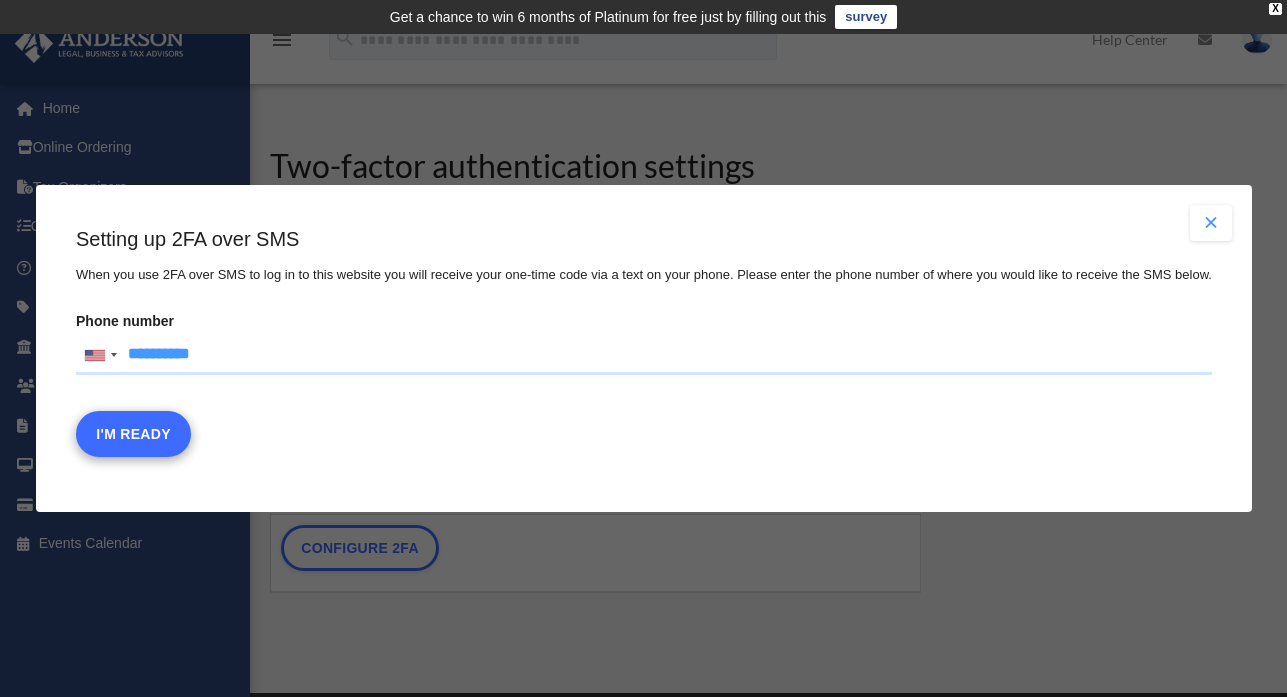type on "**********" 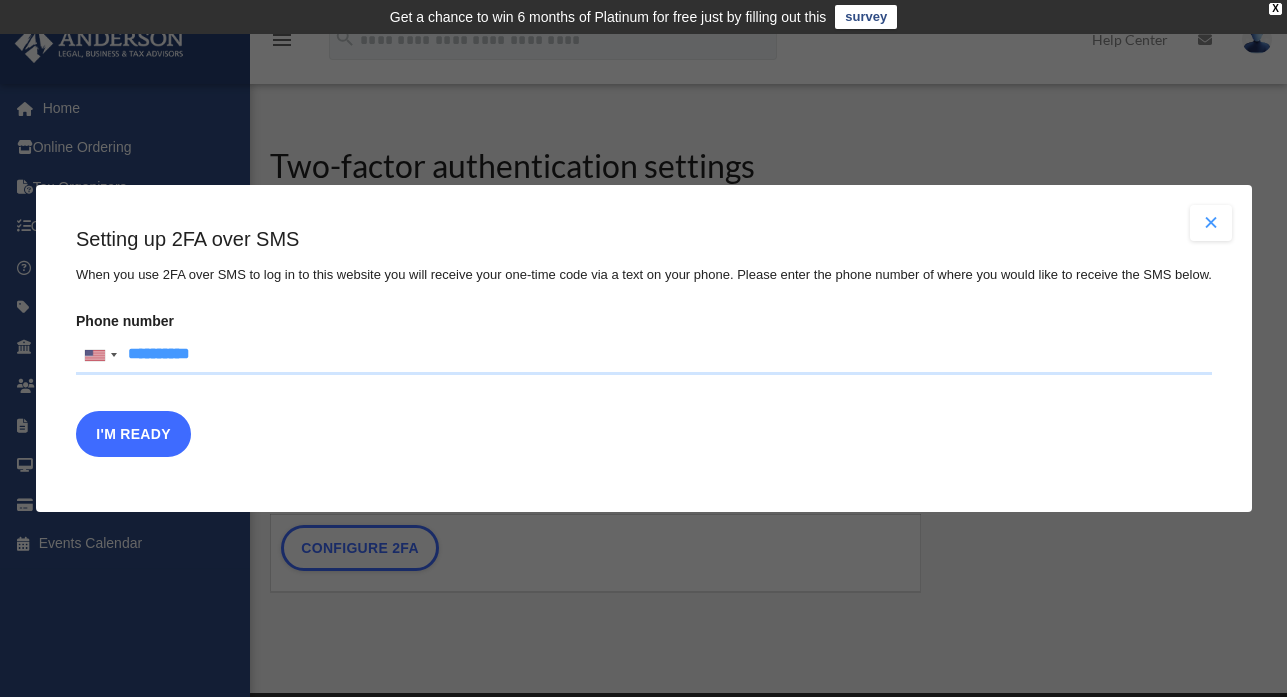 click on "I'm Ready" at bounding box center (133, 434) 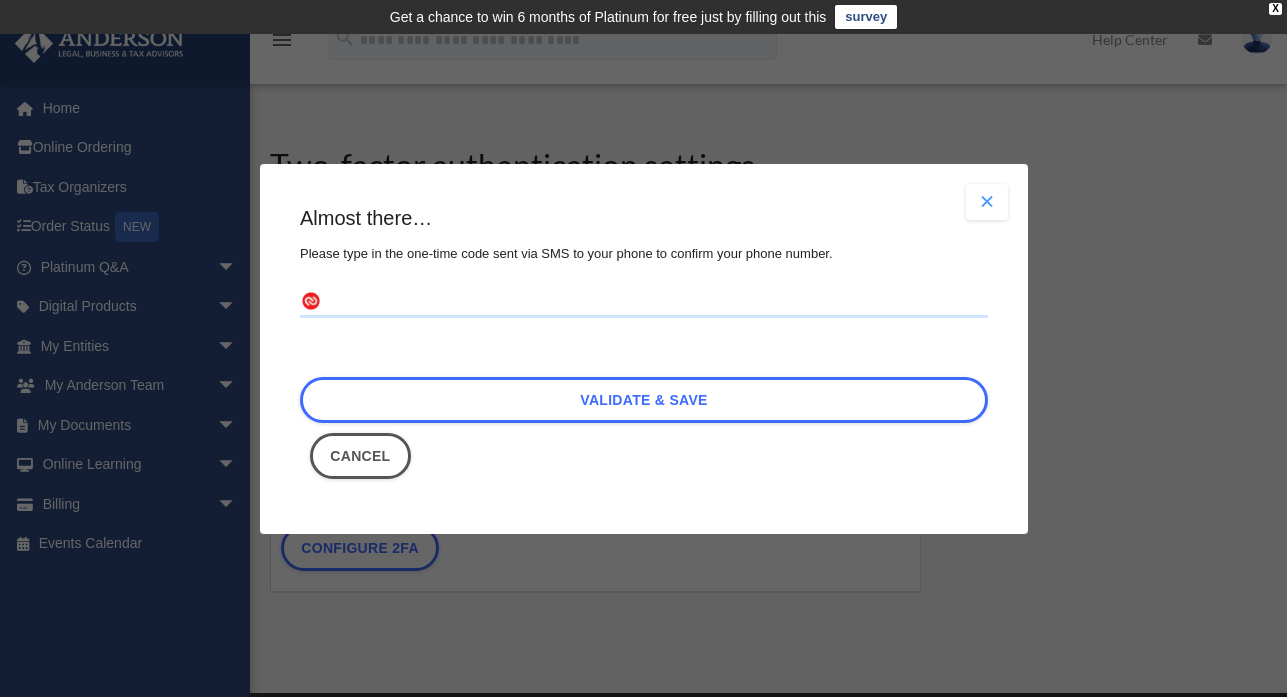click at bounding box center (644, 302) 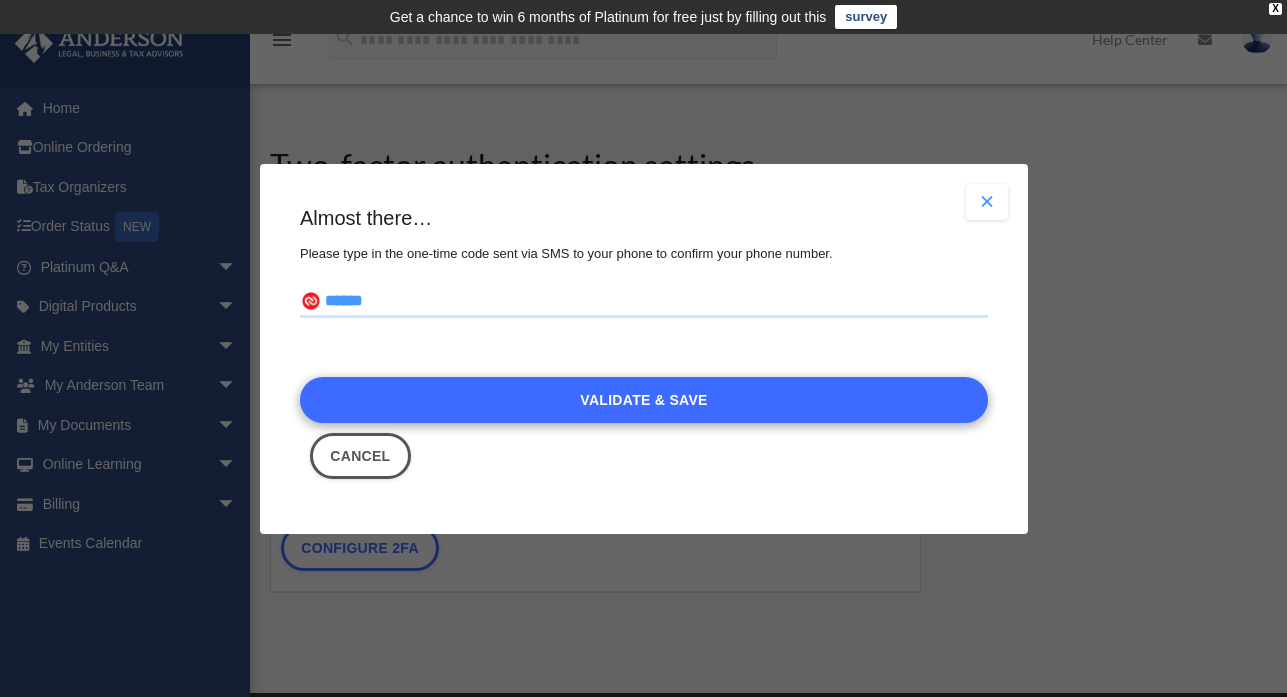 type on "******" 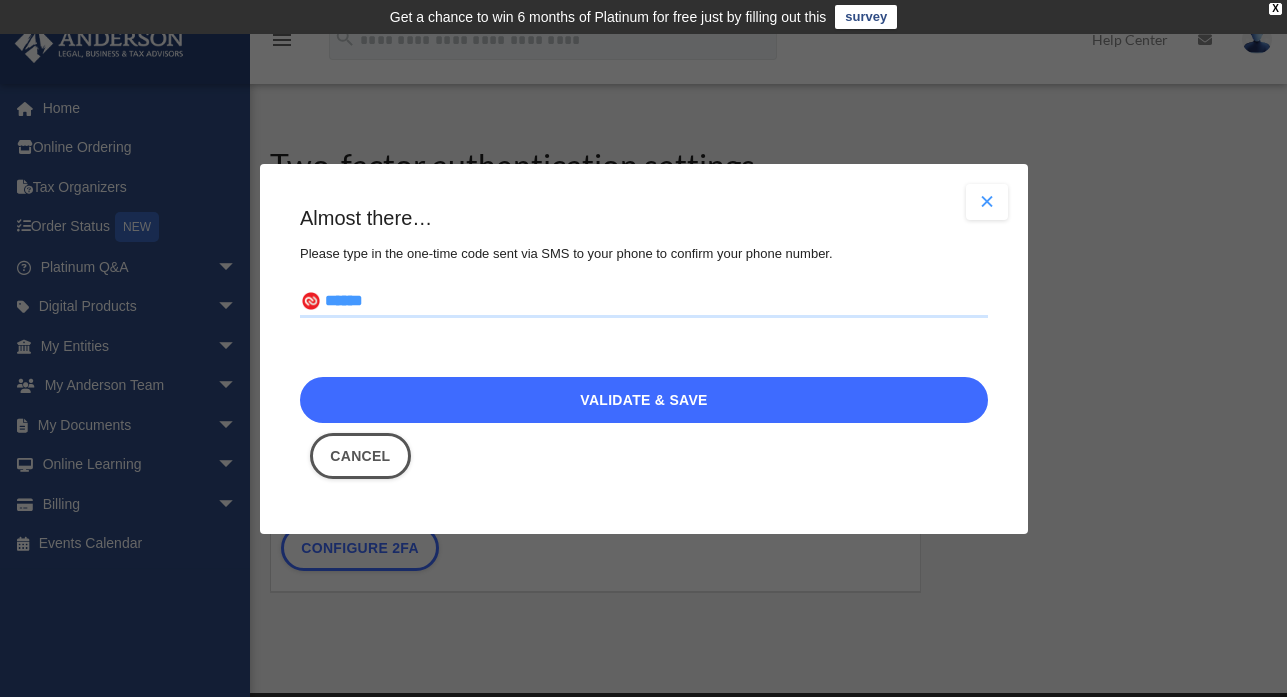 click on "Validate & Save" at bounding box center [644, 400] 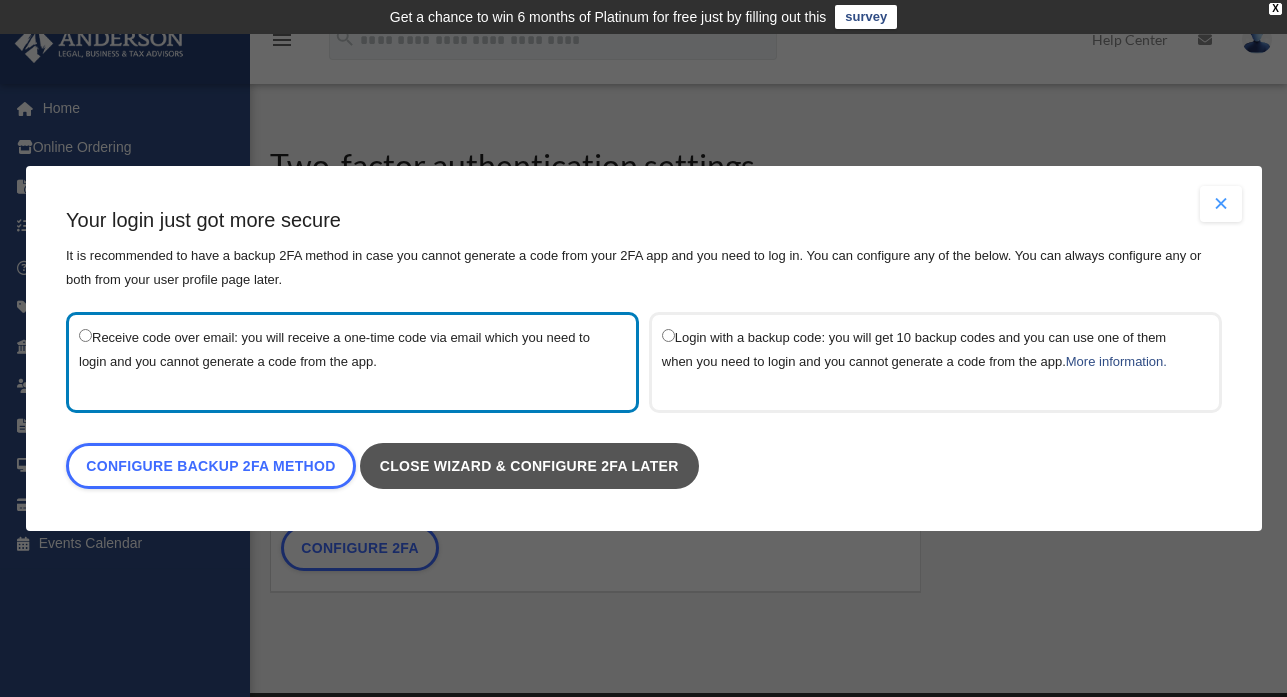 click on "Close wizard & configure 2FA later" at bounding box center (528, 466) 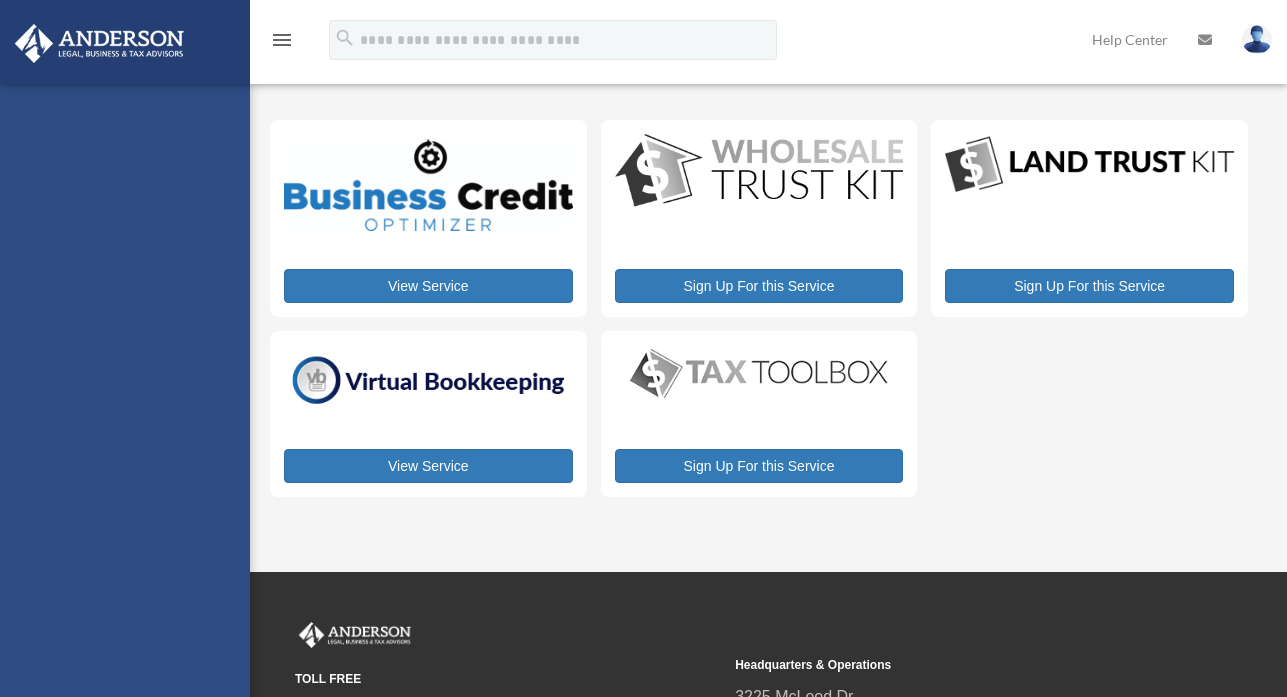 scroll, scrollTop: 0, scrollLeft: 0, axis: both 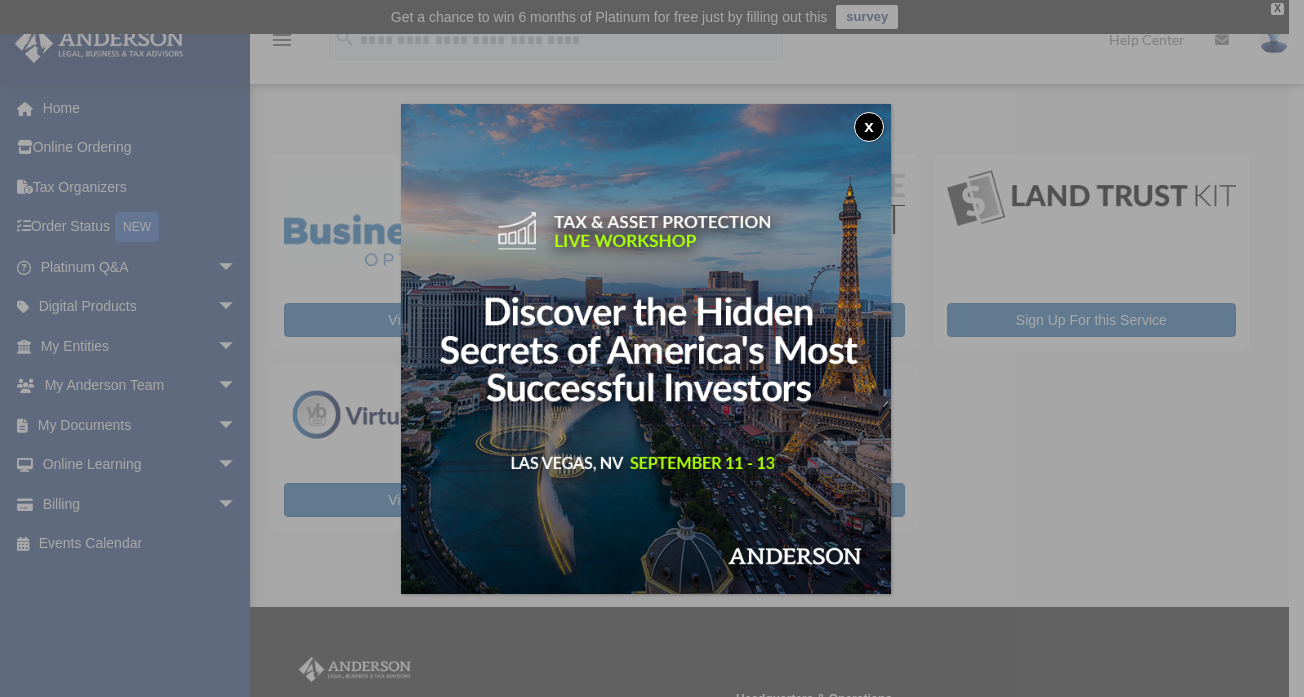click on "x" at bounding box center [869, 127] 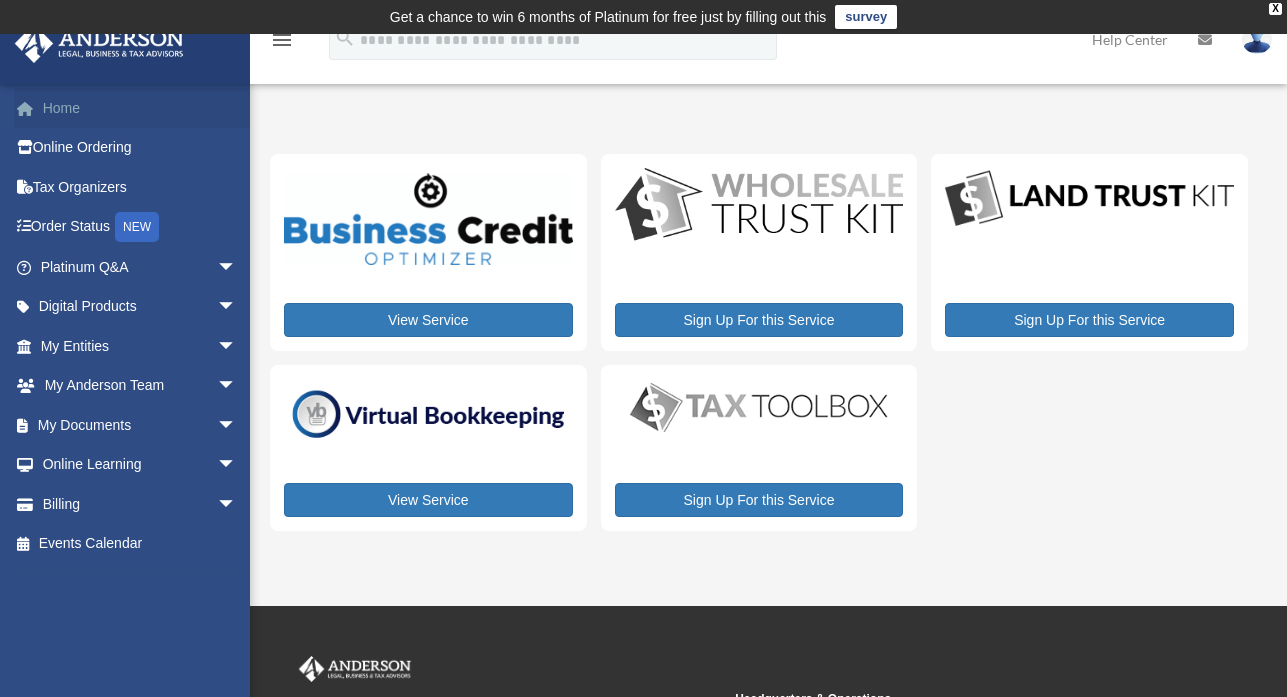 click on "Home" at bounding box center [140, 108] 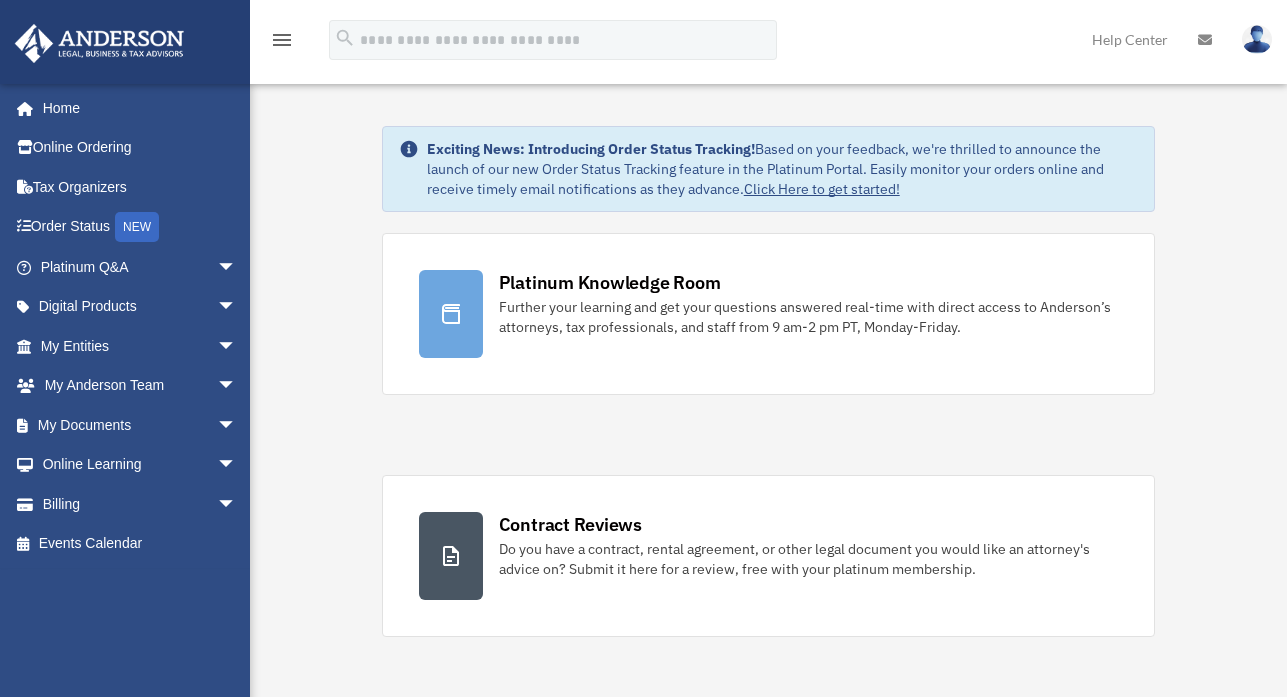 scroll, scrollTop: 0, scrollLeft: 0, axis: both 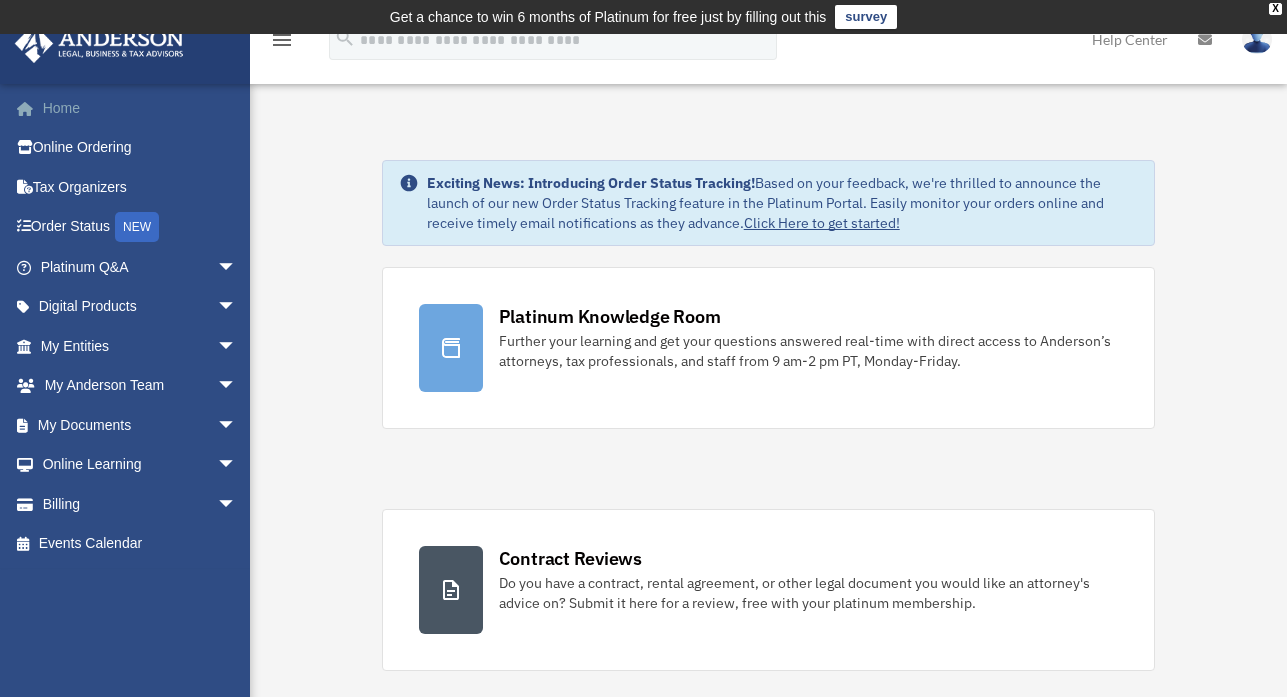 click on "Home" at bounding box center [140, 108] 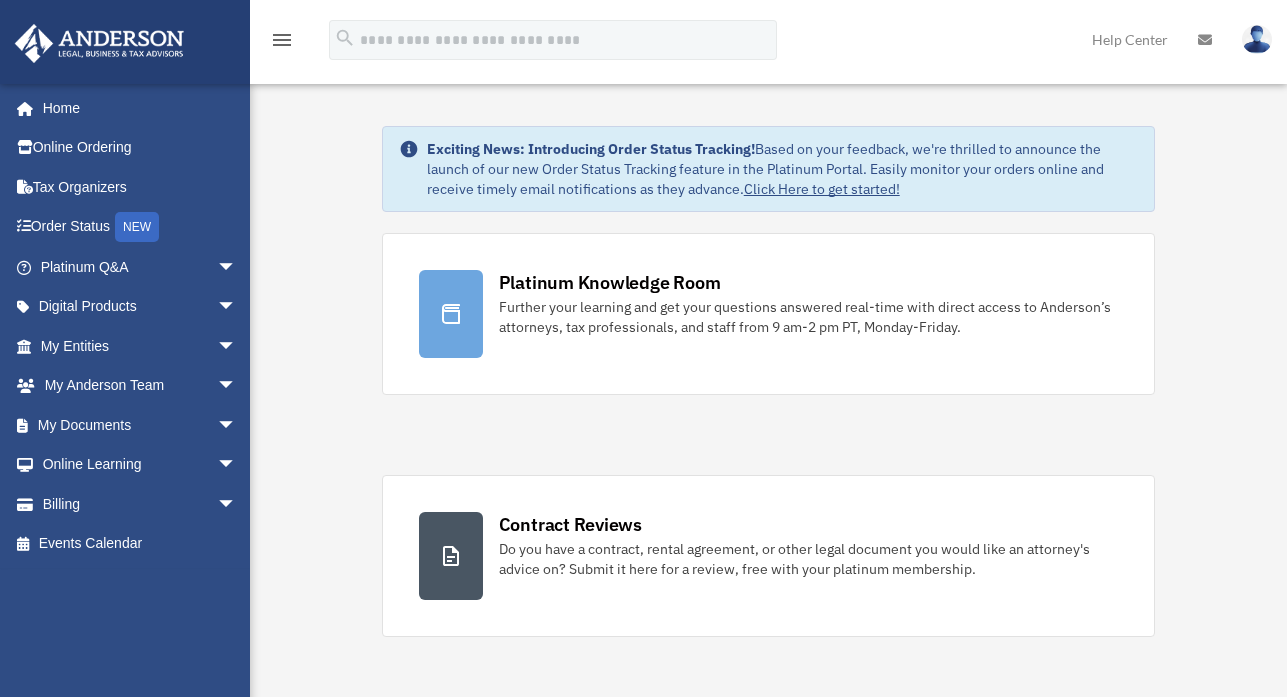 scroll, scrollTop: 0, scrollLeft: 0, axis: both 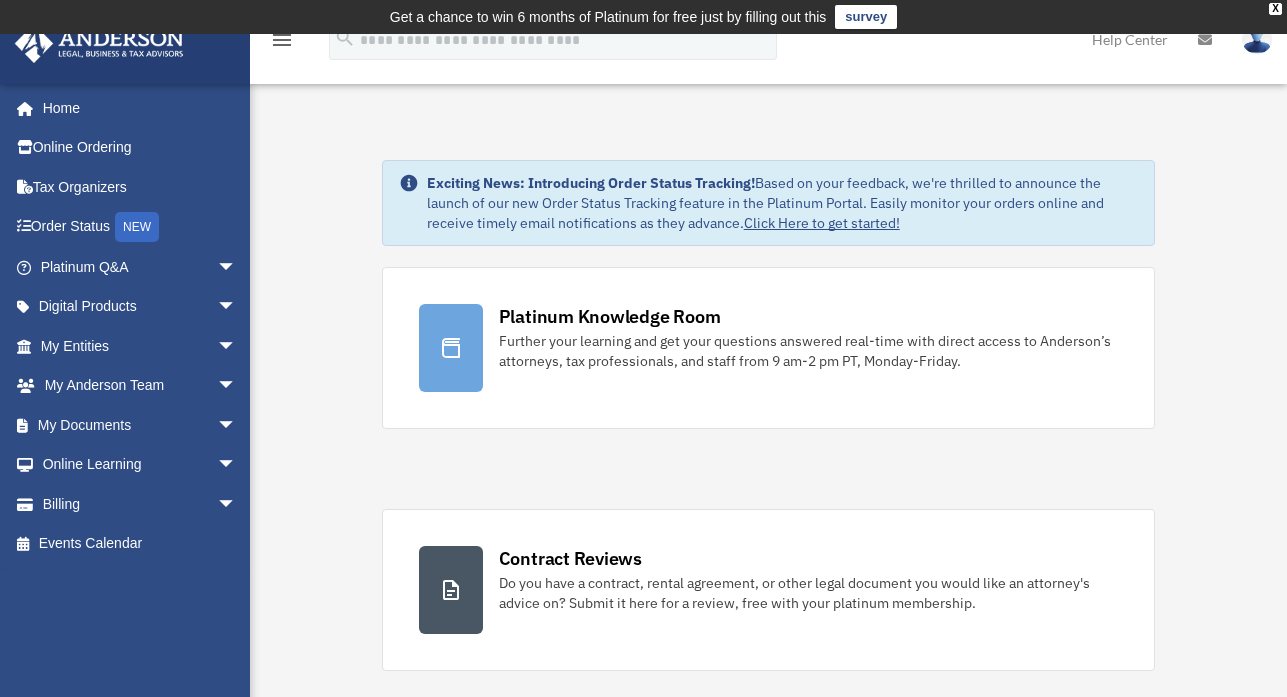 click on "Further your learning and get your questions answered real-time with direct access to Anderson’s attorneys, tax professionals, and staff from 9 am-2 pm PT, Monday-Friday." at bounding box center [809, 351] 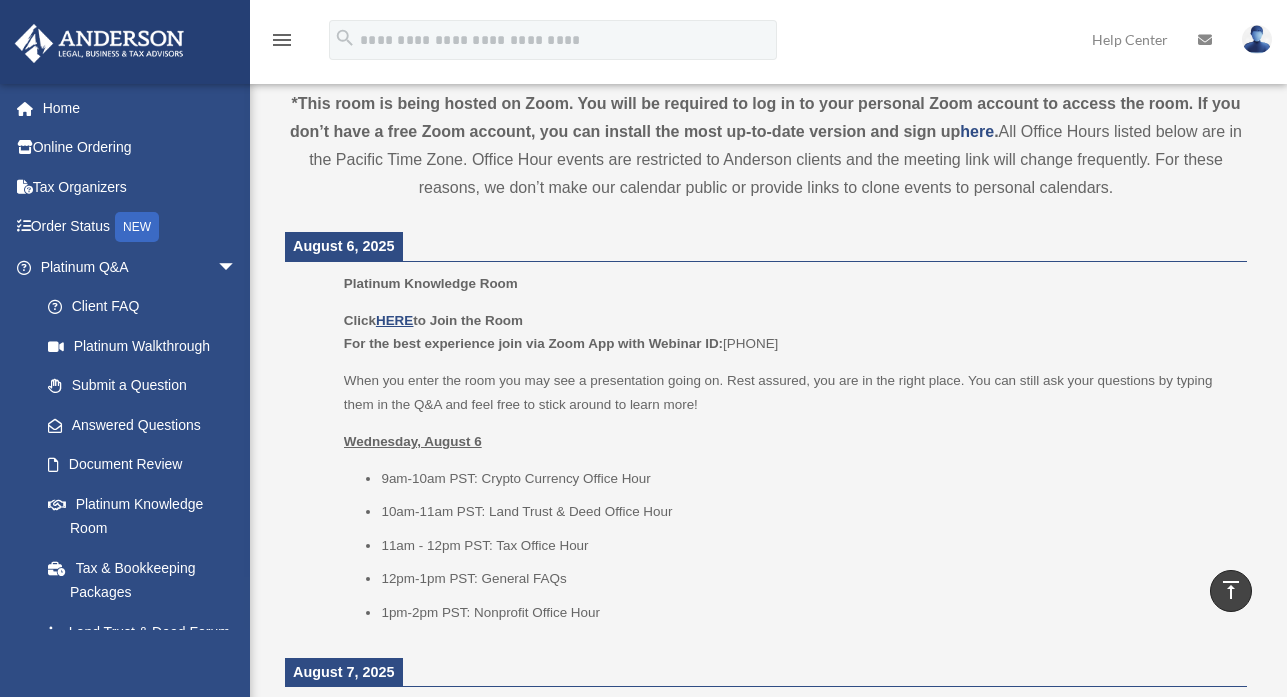 scroll, scrollTop: 720, scrollLeft: 0, axis: vertical 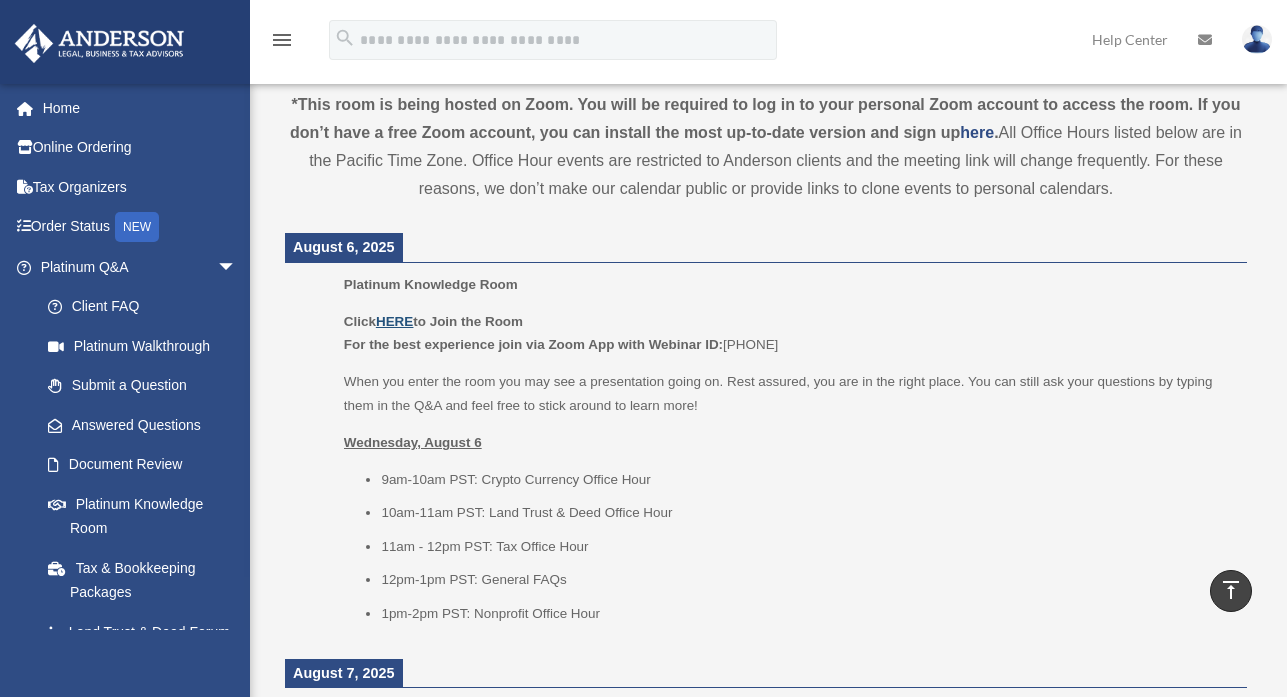 click on "HERE" at bounding box center (394, 321) 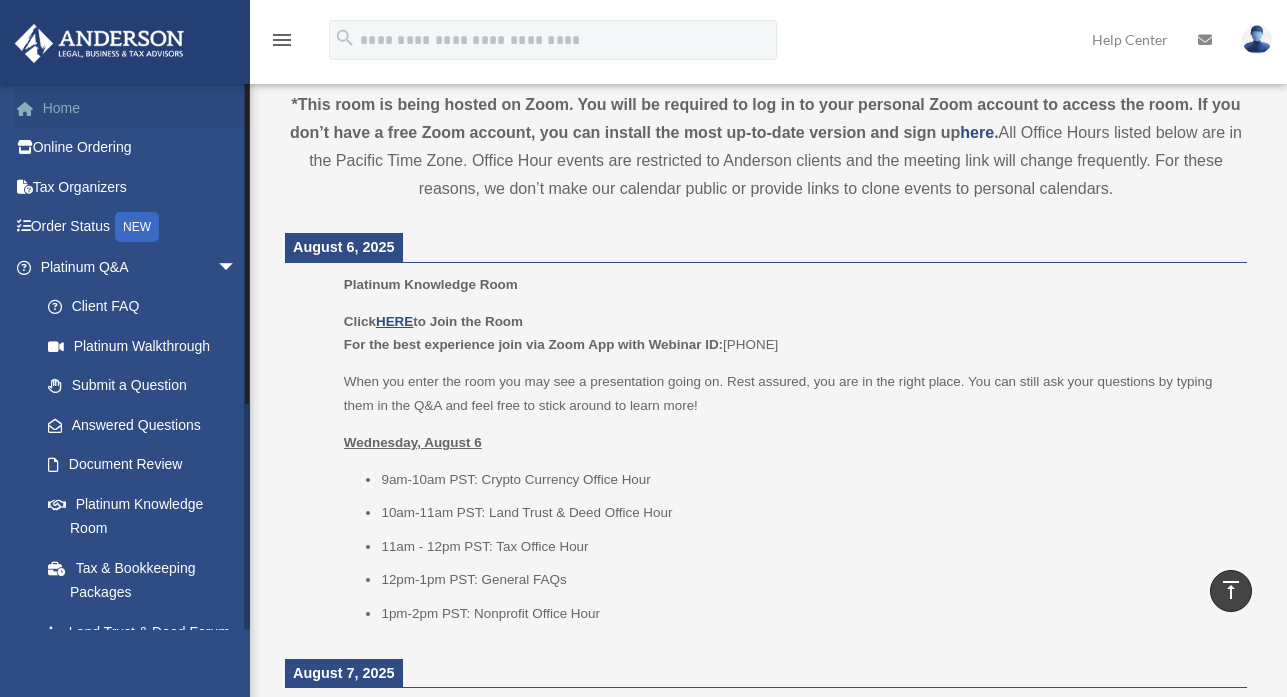 click on "Home" at bounding box center (140, 108) 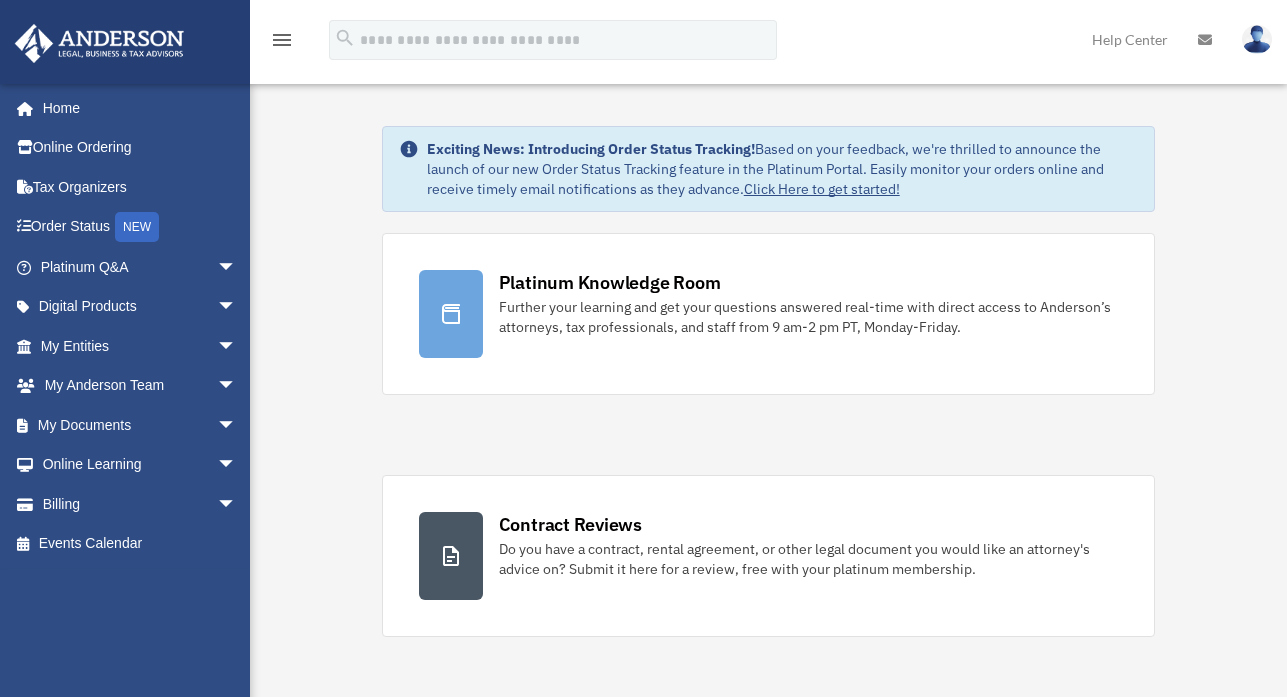 scroll, scrollTop: 0, scrollLeft: 0, axis: both 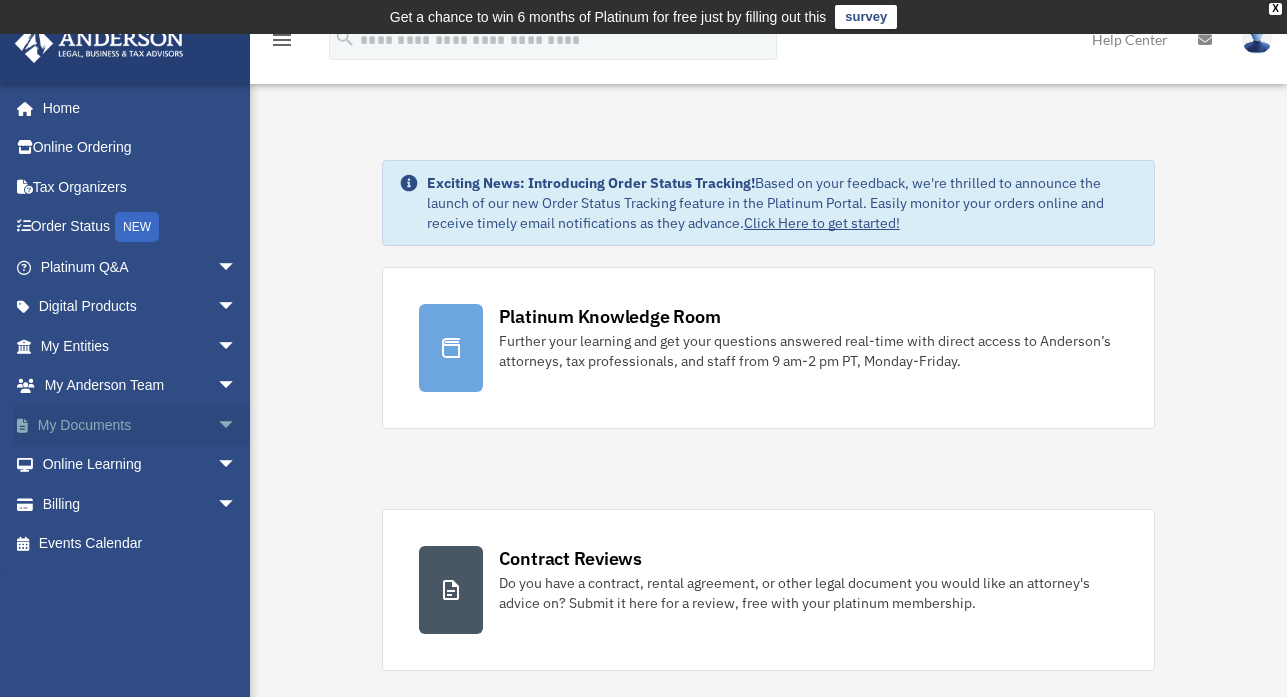 click on "My Documents arrow_drop_down" at bounding box center (140, 425) 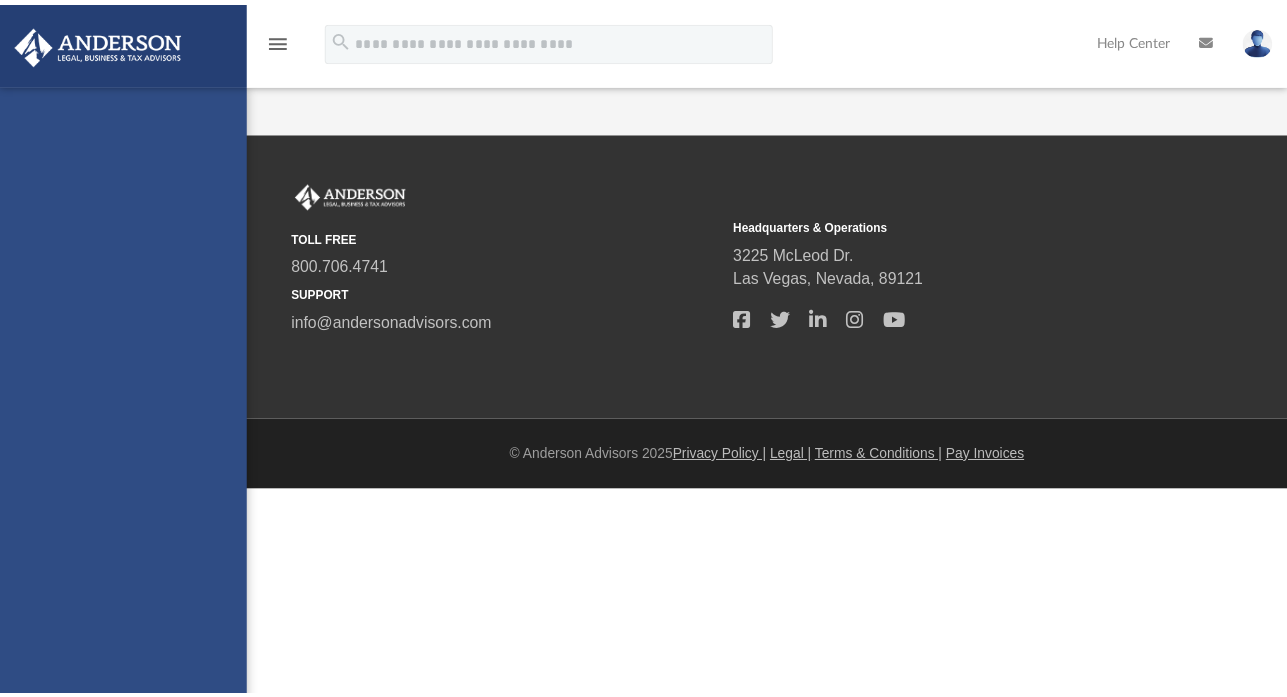 scroll, scrollTop: 0, scrollLeft: 0, axis: both 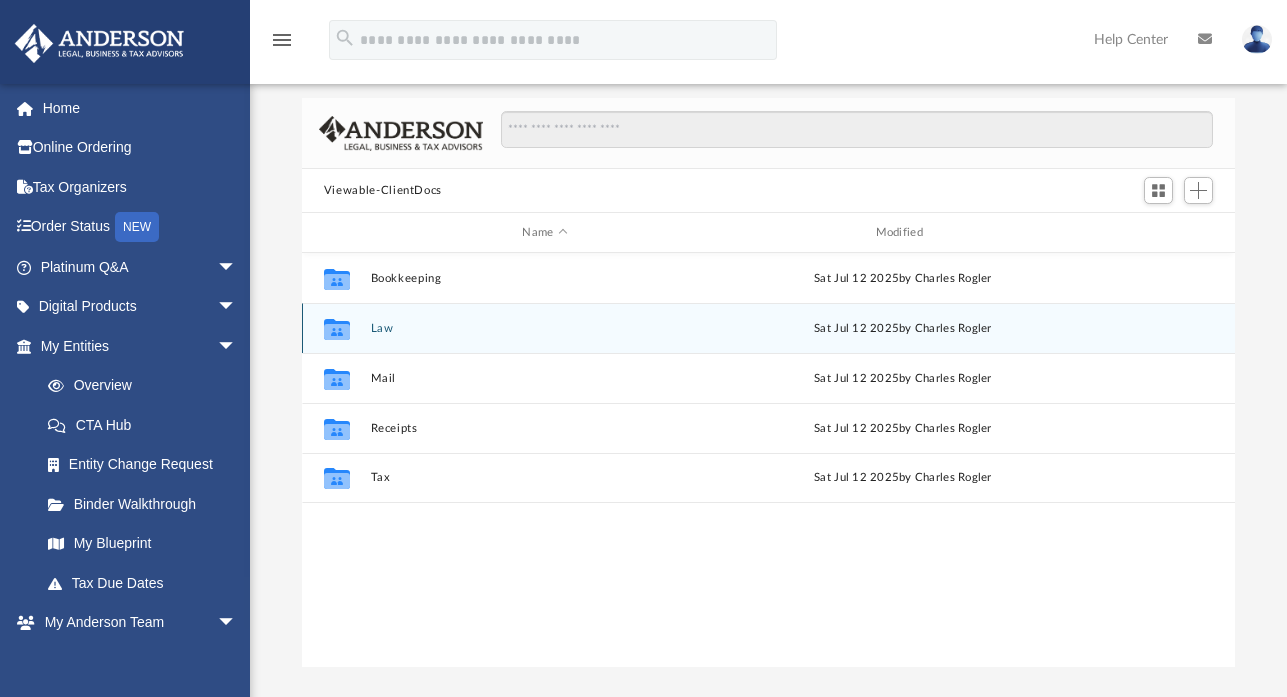 click on "Law" at bounding box center (544, 328) 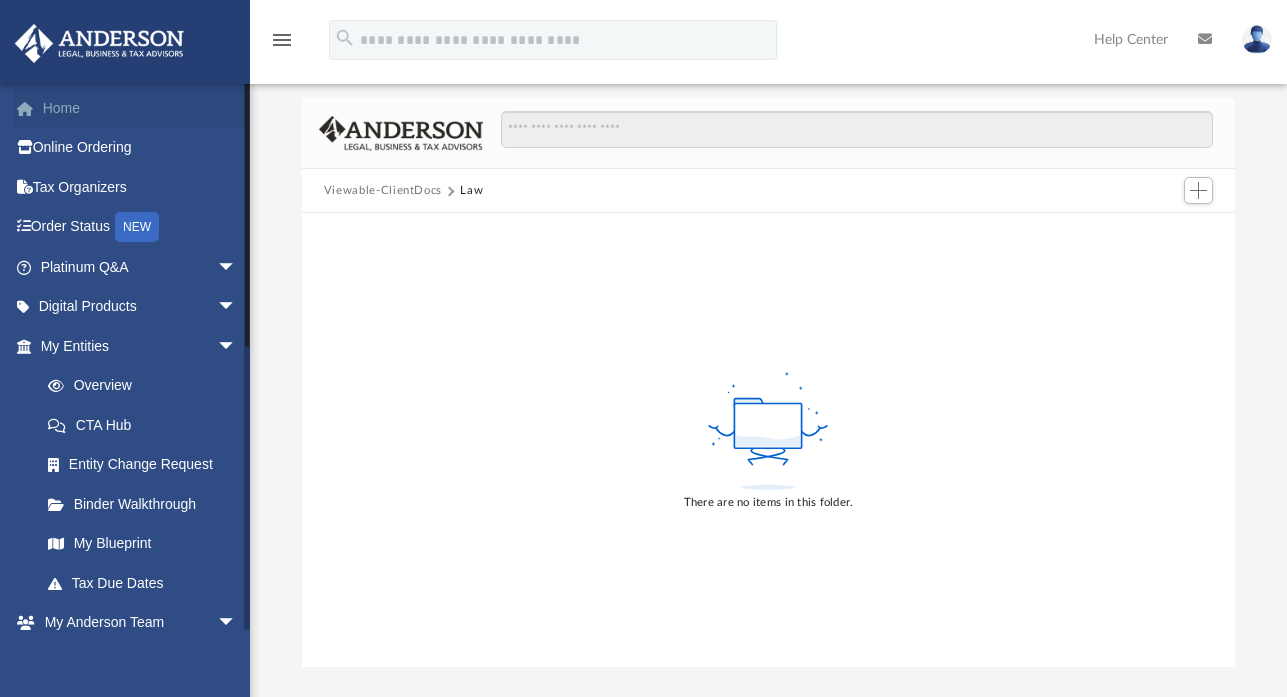 click on "Home" at bounding box center (140, 108) 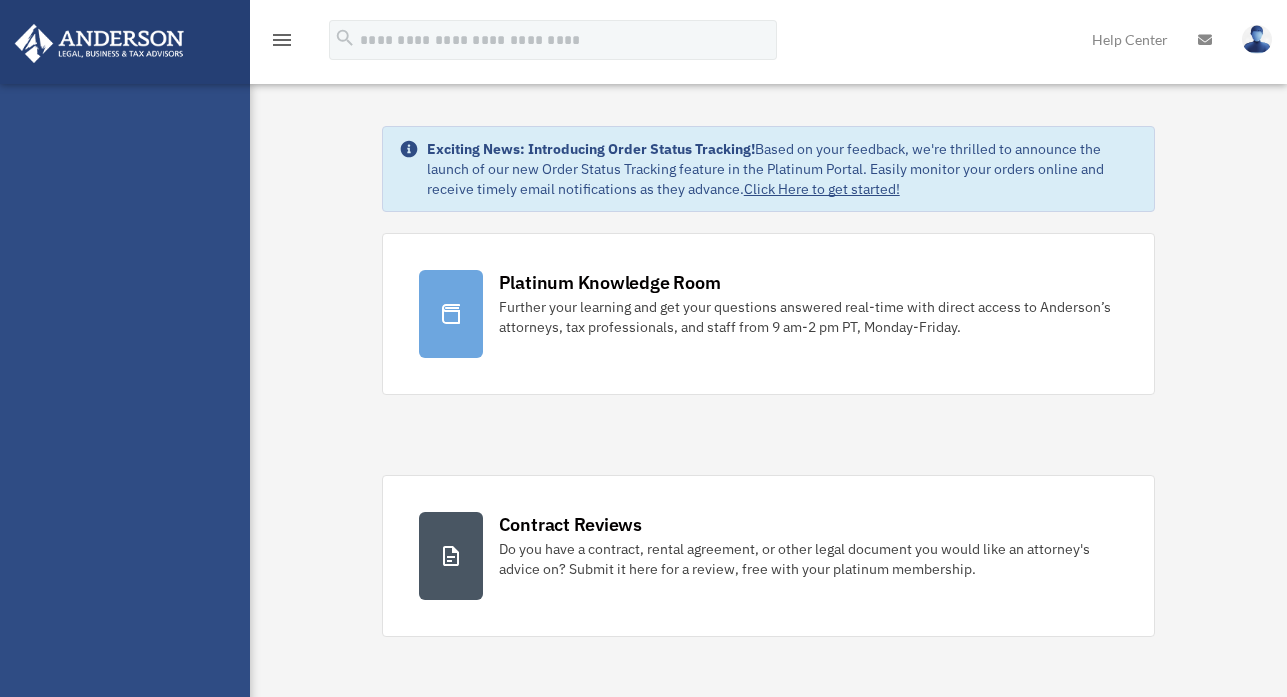 scroll, scrollTop: 0, scrollLeft: 0, axis: both 